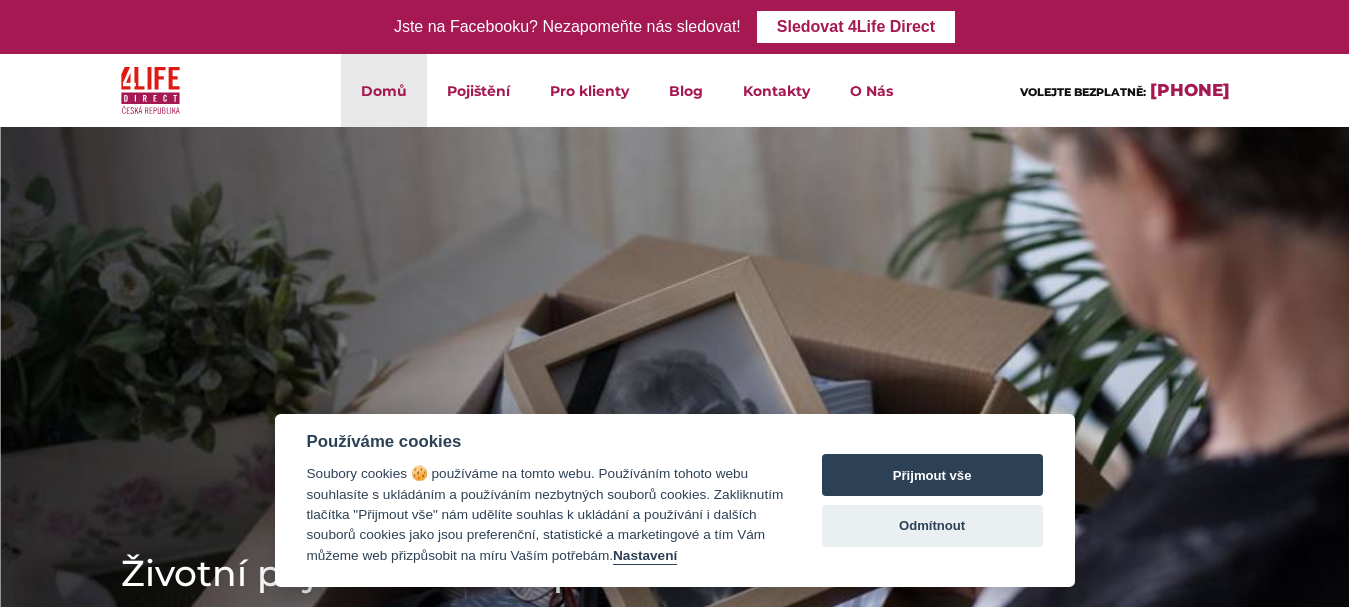scroll, scrollTop: 0, scrollLeft: 0, axis: both 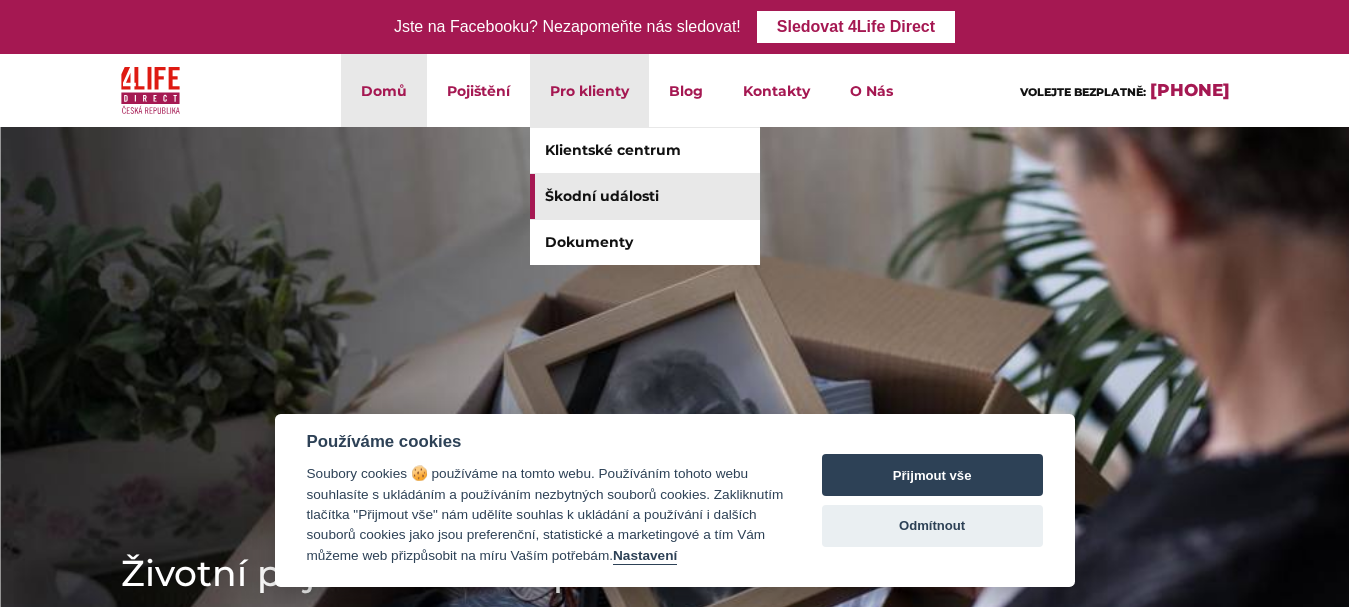 click on "Škodní události" at bounding box center [645, 196] 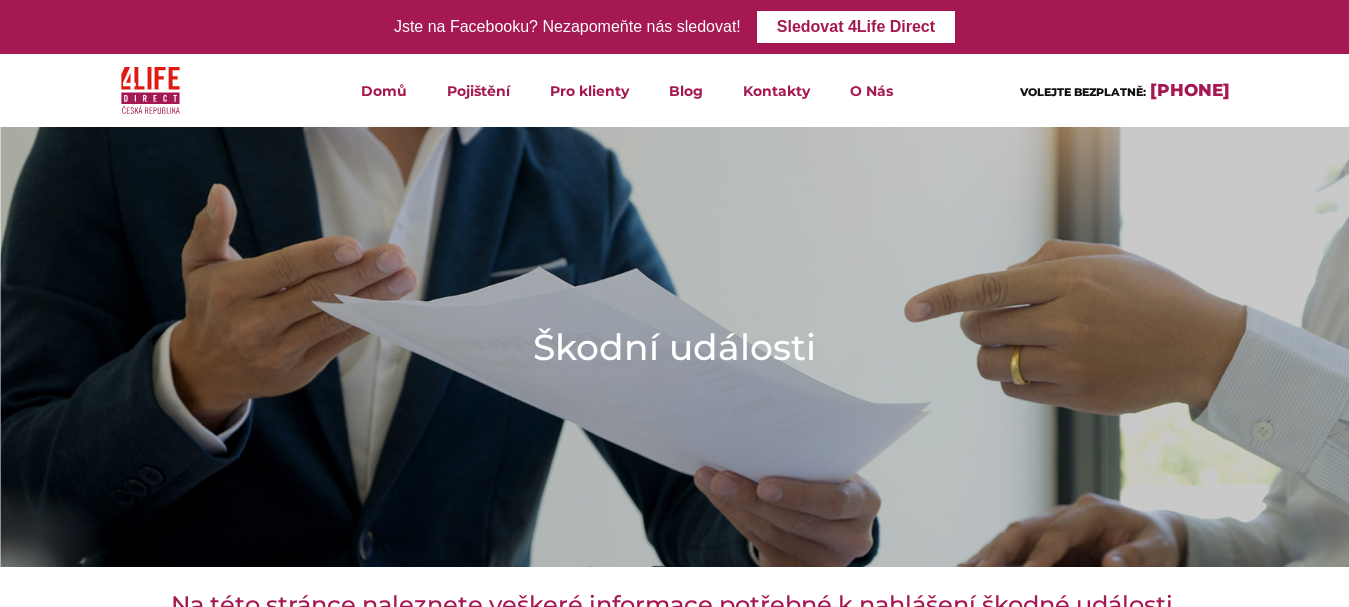scroll, scrollTop: 0, scrollLeft: 0, axis: both 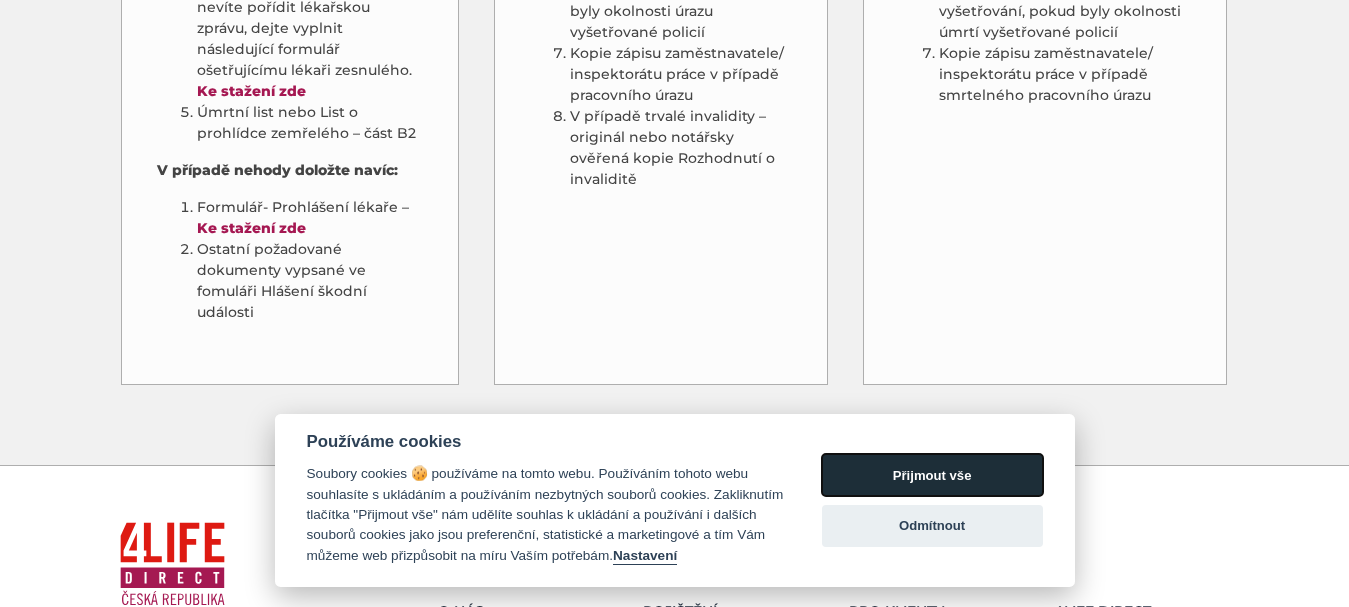 click on "Přijmout vše" at bounding box center (932, 475) 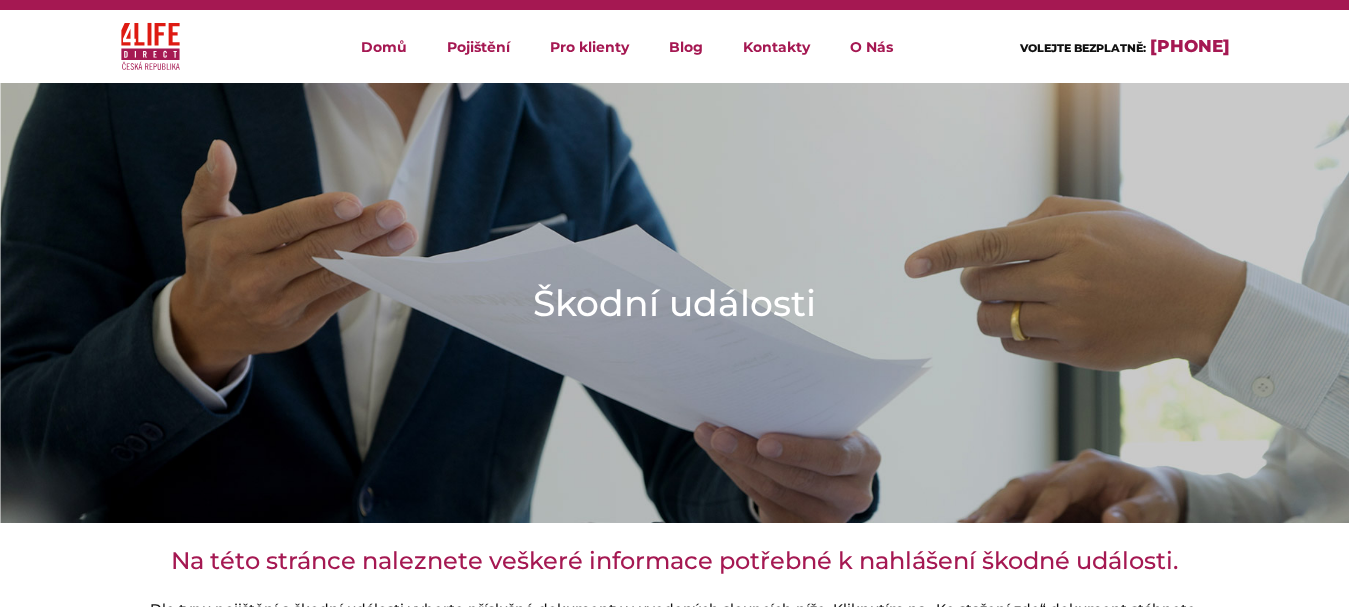 scroll, scrollTop: 40, scrollLeft: 0, axis: vertical 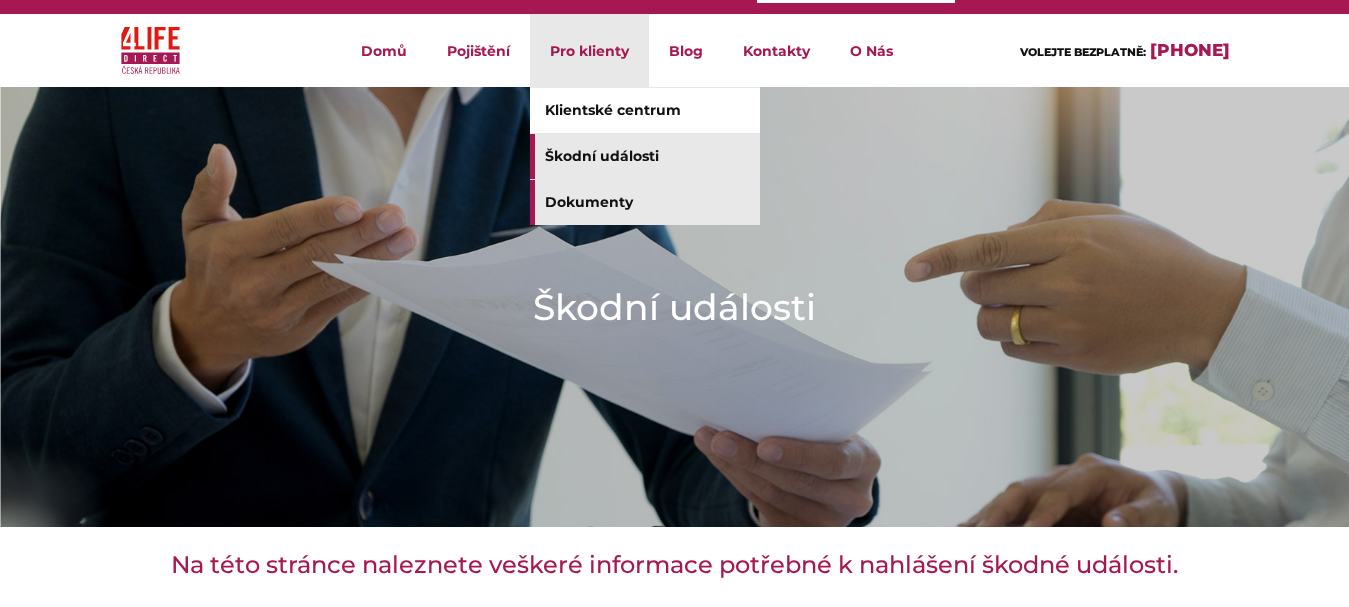 click on "Dokumenty" at bounding box center (645, 202) 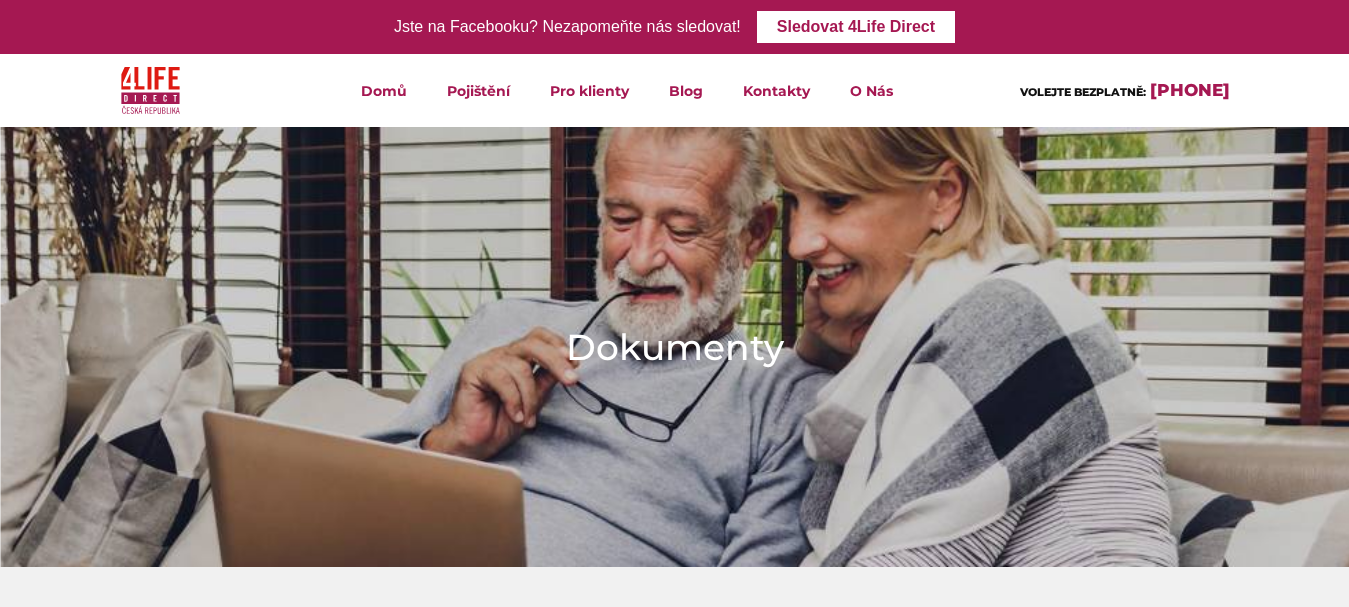 scroll, scrollTop: 40, scrollLeft: 0, axis: vertical 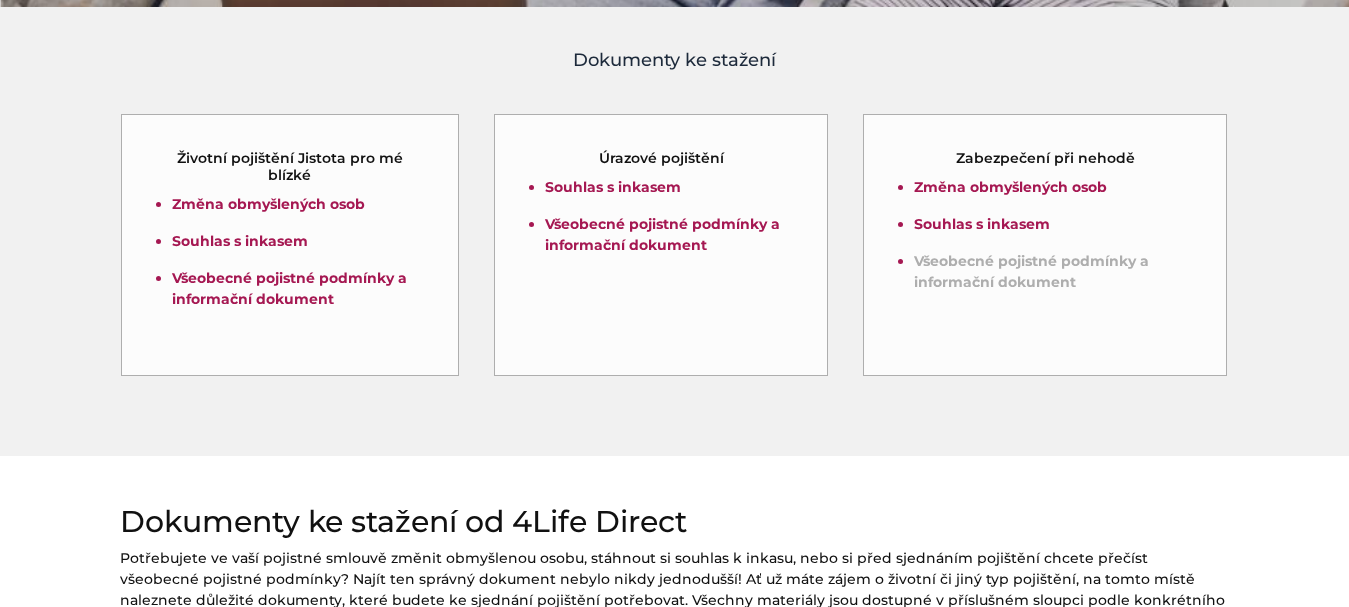 click on "Všeobecné pojistné podmínky a informační dokument" at bounding box center [1031, 271] 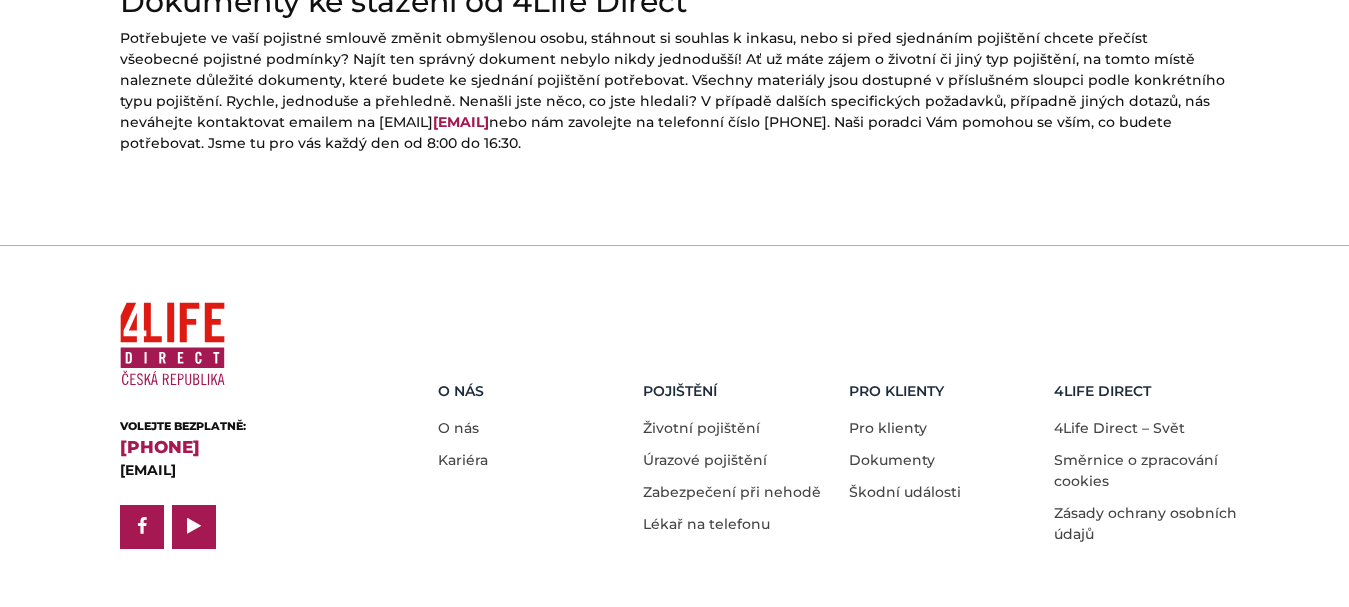scroll, scrollTop: 1120, scrollLeft: 0, axis: vertical 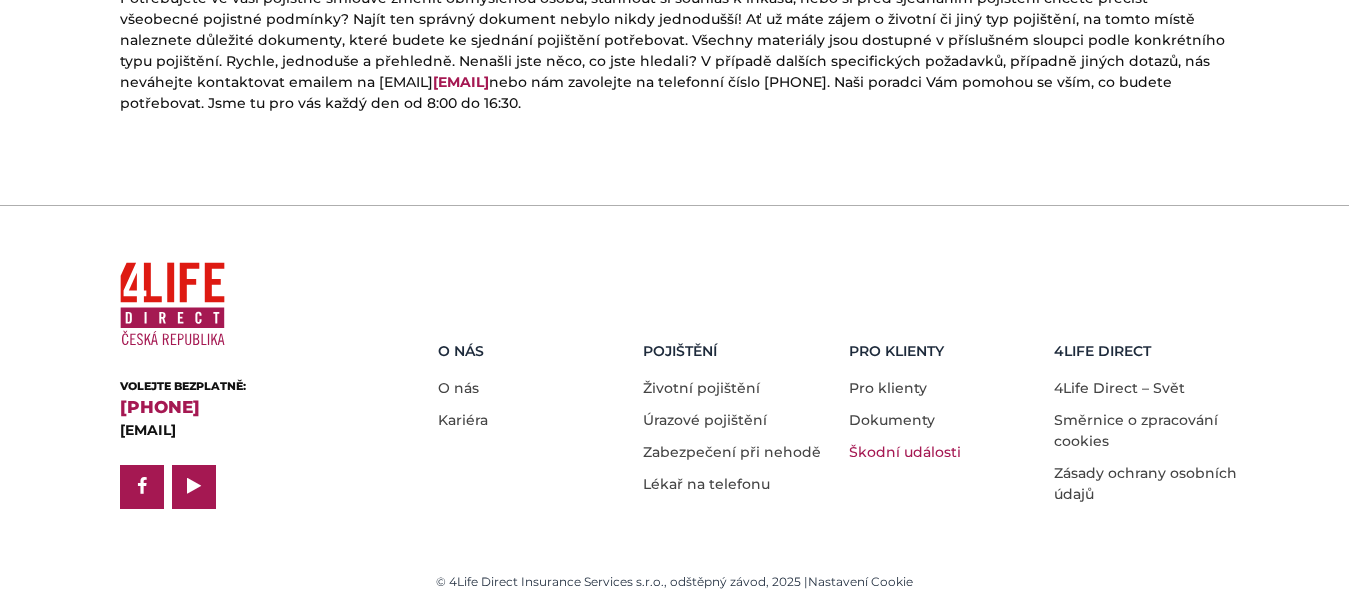 click on "Škodní události" at bounding box center (905, 452) 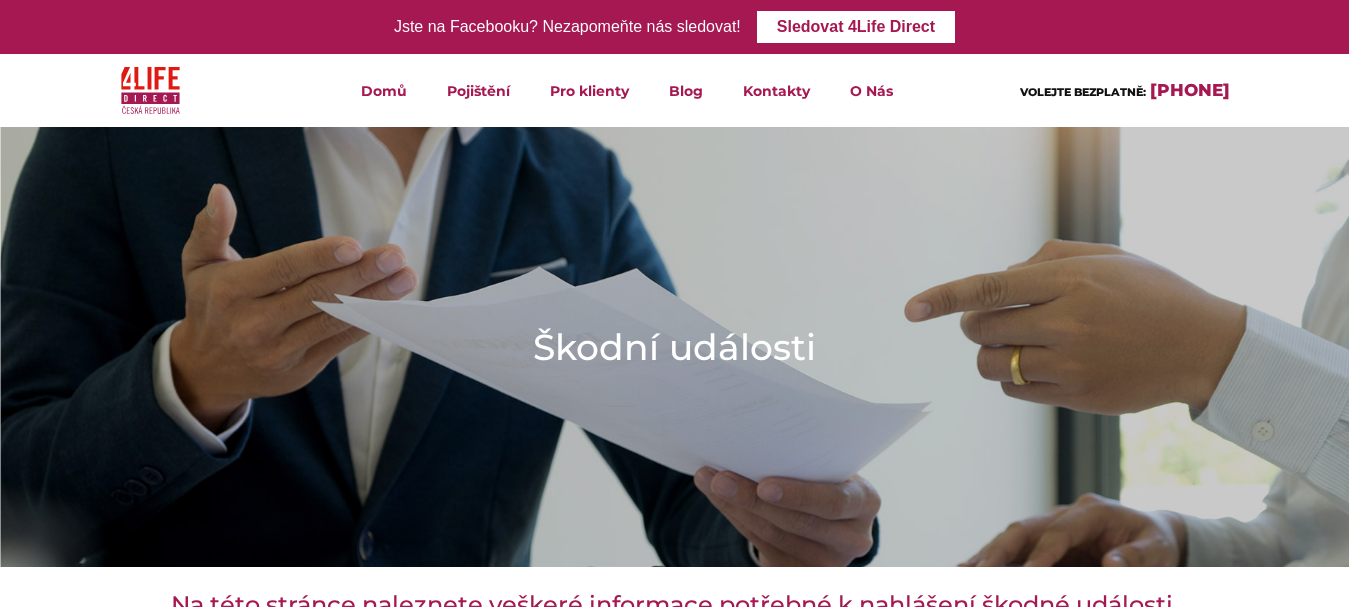 scroll, scrollTop: 0, scrollLeft: 0, axis: both 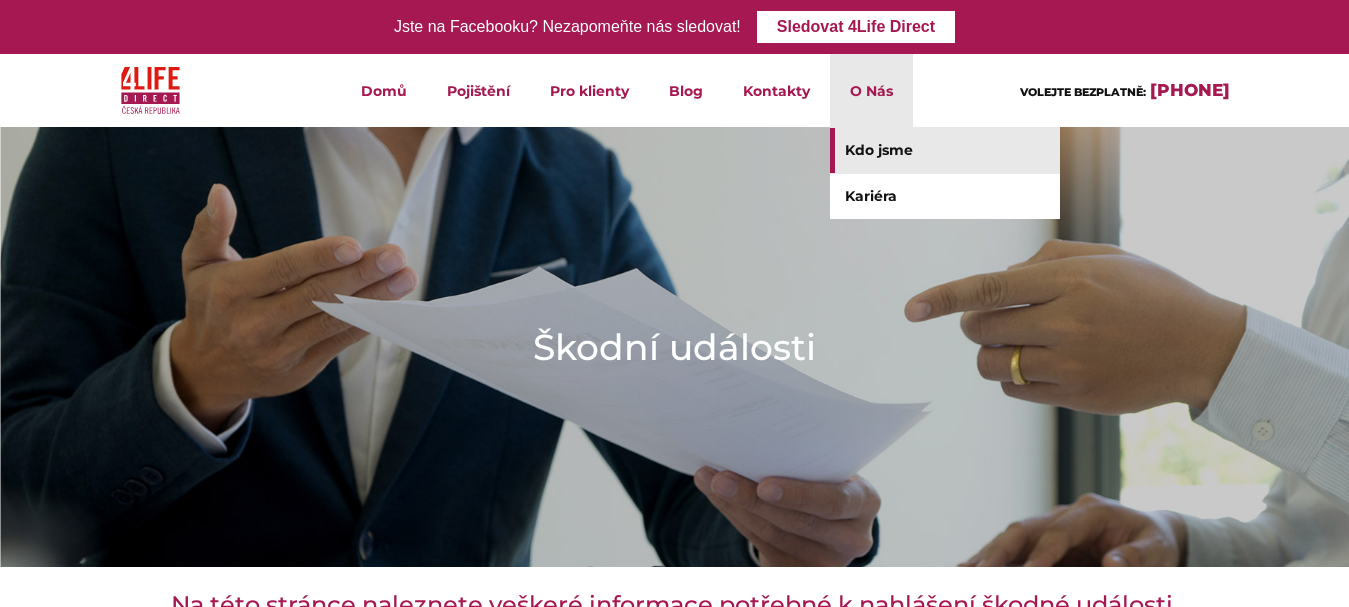 click on "Kdo jsme" at bounding box center [945, 150] 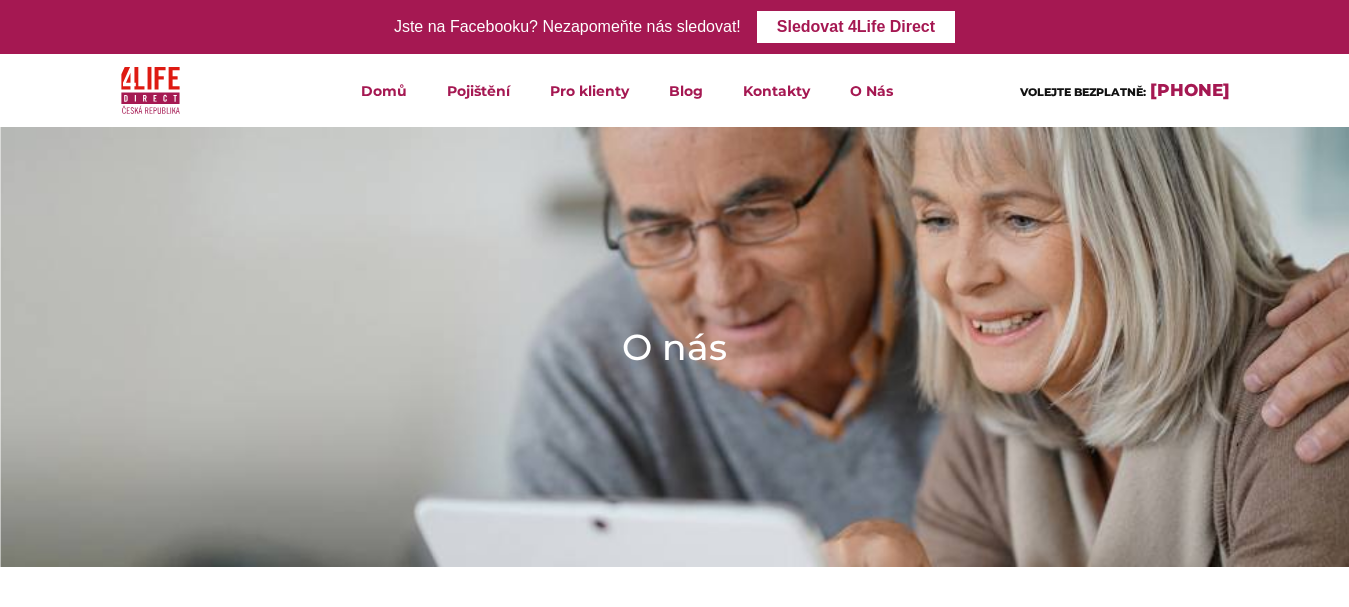 scroll, scrollTop: 0, scrollLeft: 0, axis: both 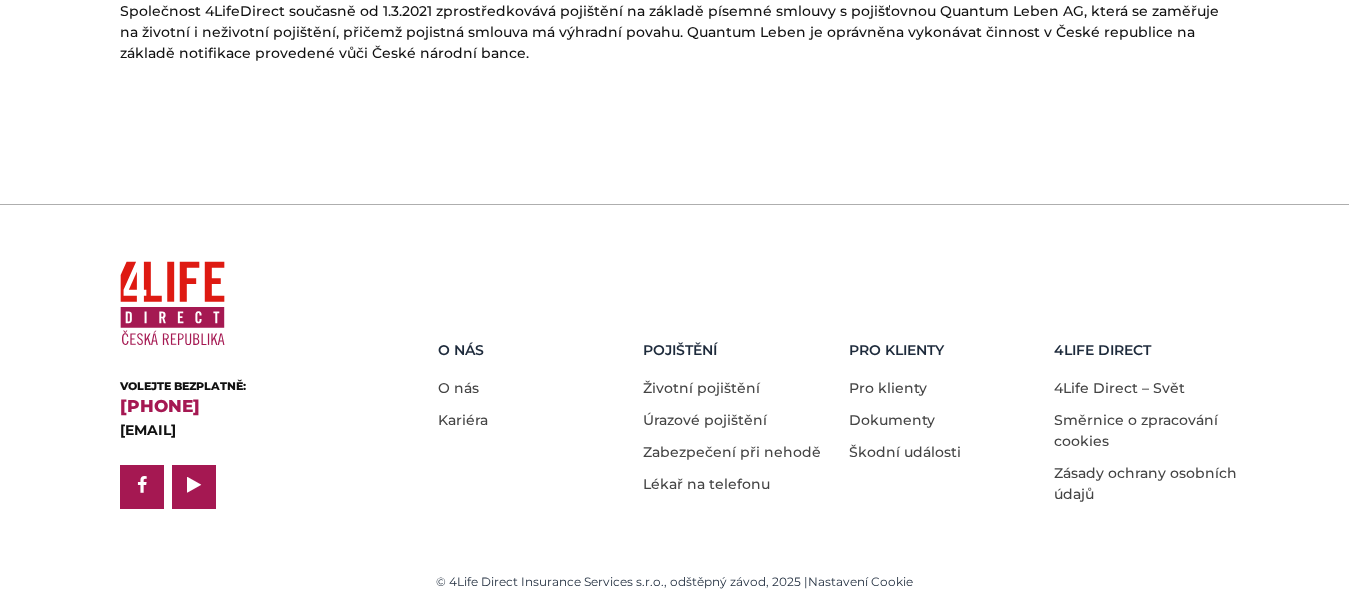 drag, startPoint x: 1361, startPoint y: 4, endPoint x: 710, endPoint y: 251, distance: 696.28296 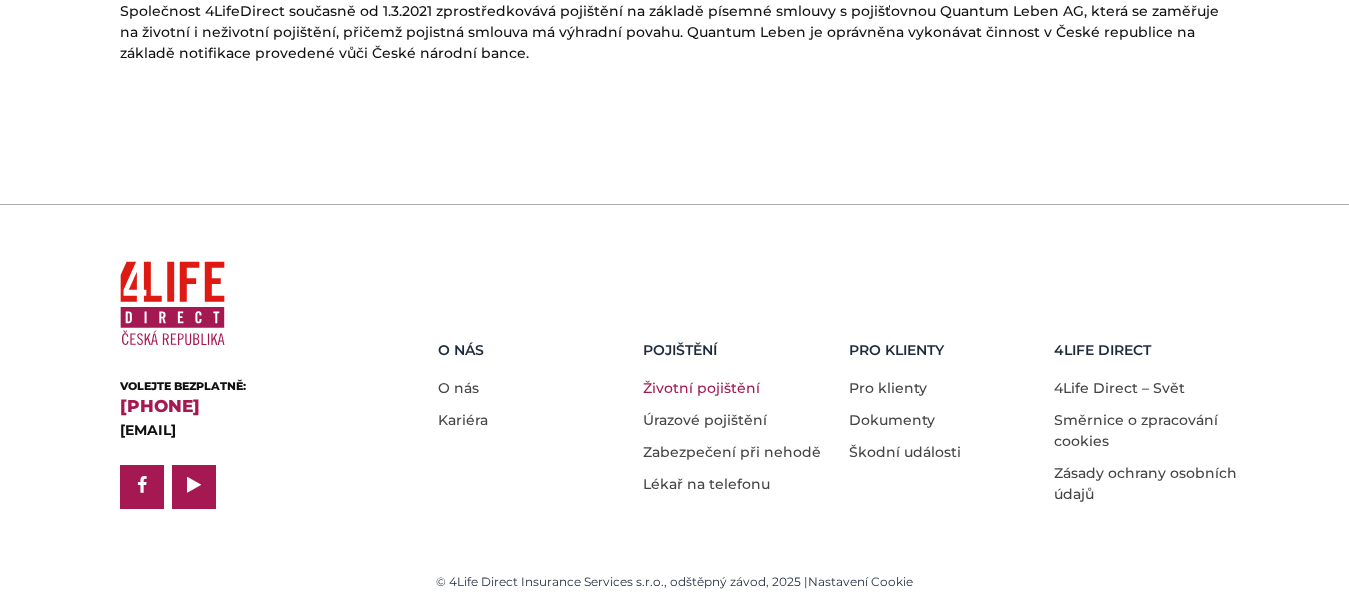click on "Životní pojištění" at bounding box center [701, 388] 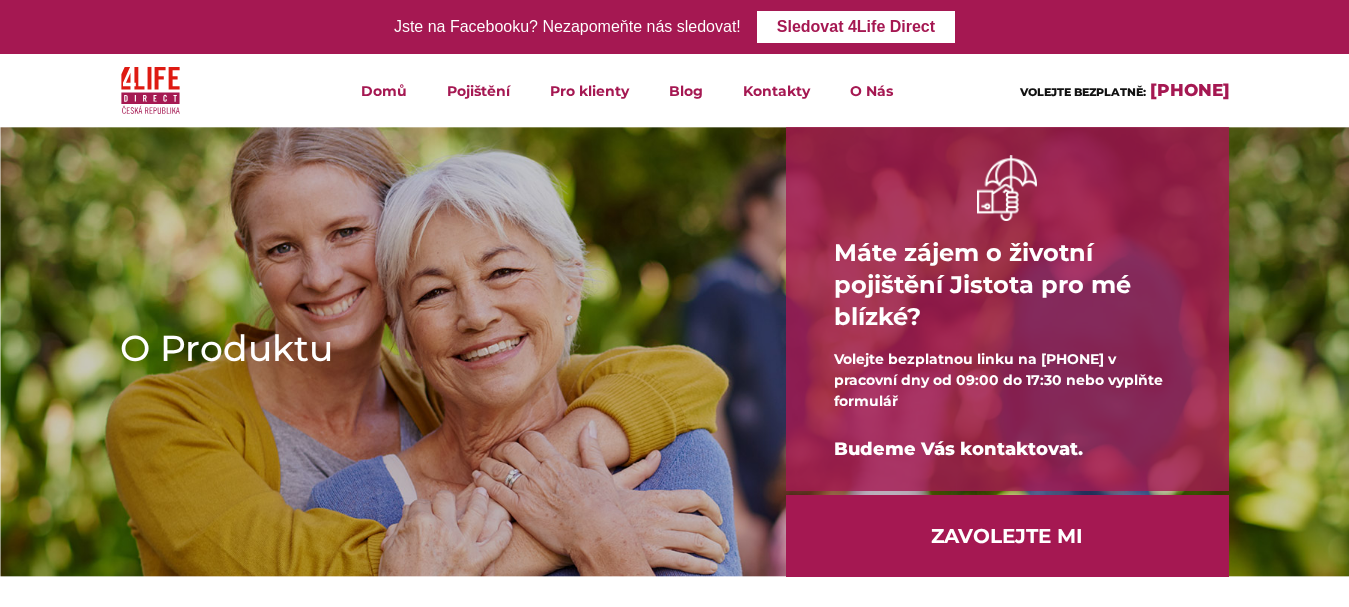 scroll, scrollTop: 0, scrollLeft: 0, axis: both 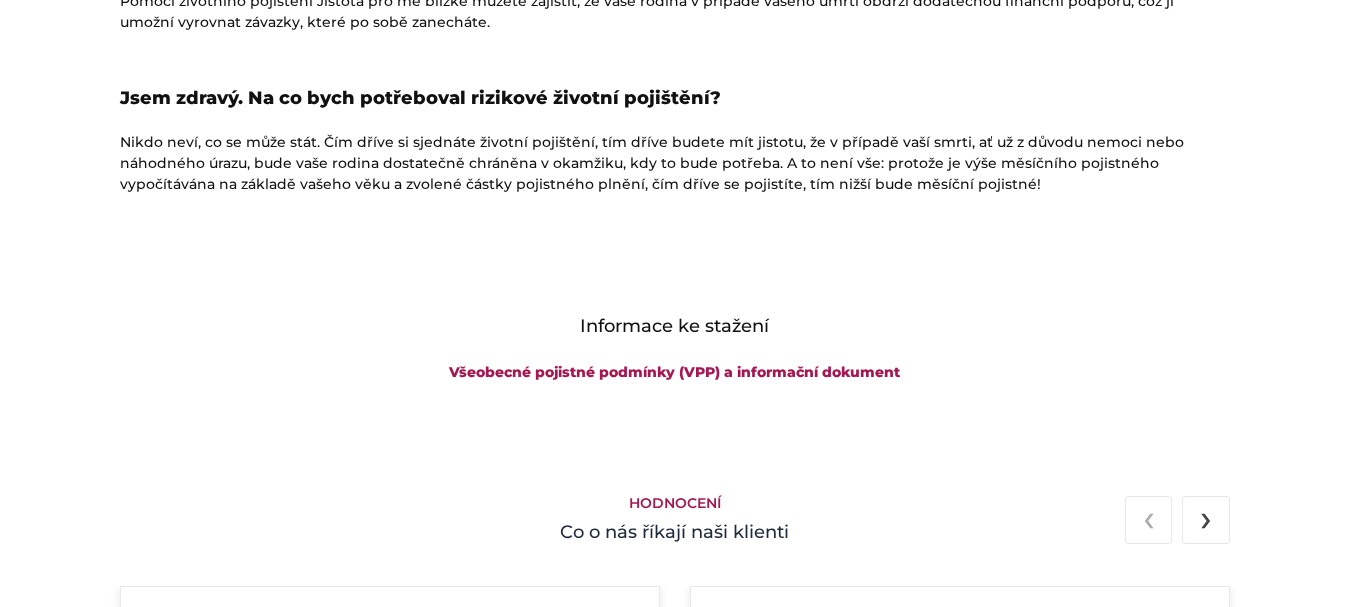 click on "Hodnocení Co o nás říkají naši klienti Přesvědčovala jsem celou rodinu, aby si uzavřela pojištění se společností 4Life direct, protože jsem se s tak férovým pojištěním ještě nesetkala a musím se o své zkušenosti podělit s více lidmi. V době mi lékař oznámil, že manžela už nelze vyléčit a náklady na poskytování péče budou vysoké. Proto jsem si přes tuto společnost uzavřela pojištění Jistota pro mé blízké. Když manžel zemřel, zavolala jsem do společnosti 4Life Direct, kde mi ochotně poradili, jak postupovat dál. Na adresu 4Life Direct jsem odeslala veškerou potřebnou dokumentaci s příplatkem za oznámení o doručení dopisu přes SMS. Zprávu o doručení jsem dostala 27.2.2019 a 28.2.2019 byla na můj účet připsána částka pojistného plnění. To znamená, že peníze byly odeslány do 24 hodin od dodání potřebné dokumentace. Alena Pavel Hana Pavel Iva ‹ ›" at bounding box center (674, 763) 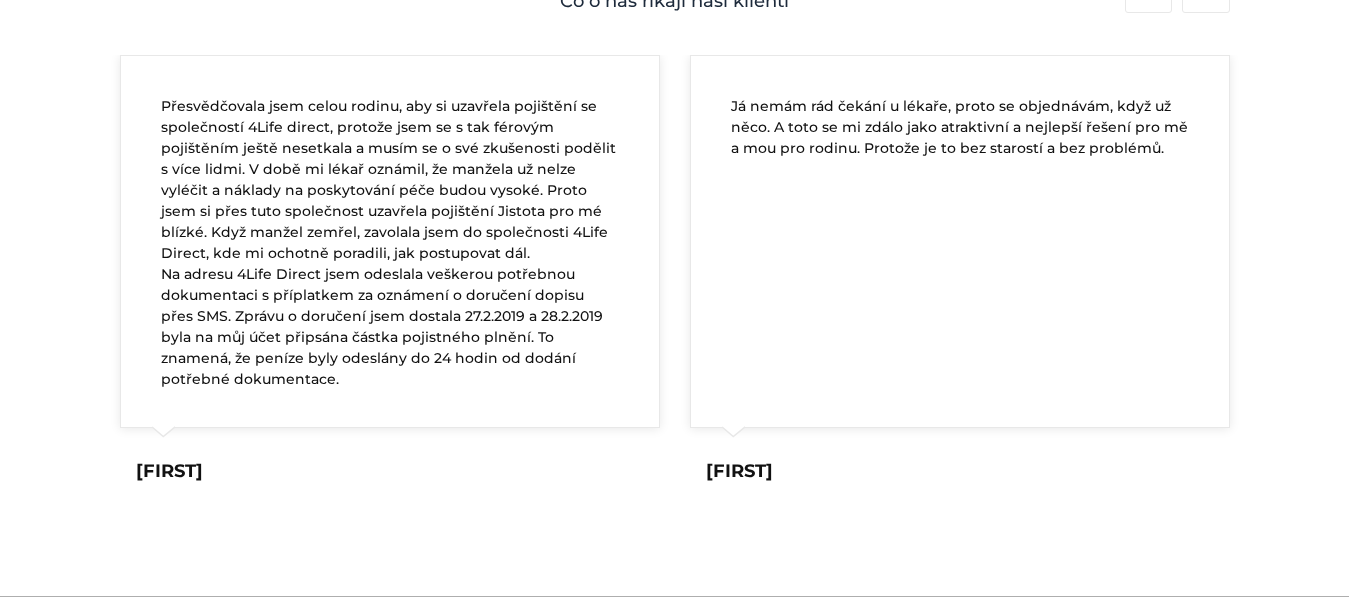 scroll, scrollTop: 4110, scrollLeft: 0, axis: vertical 